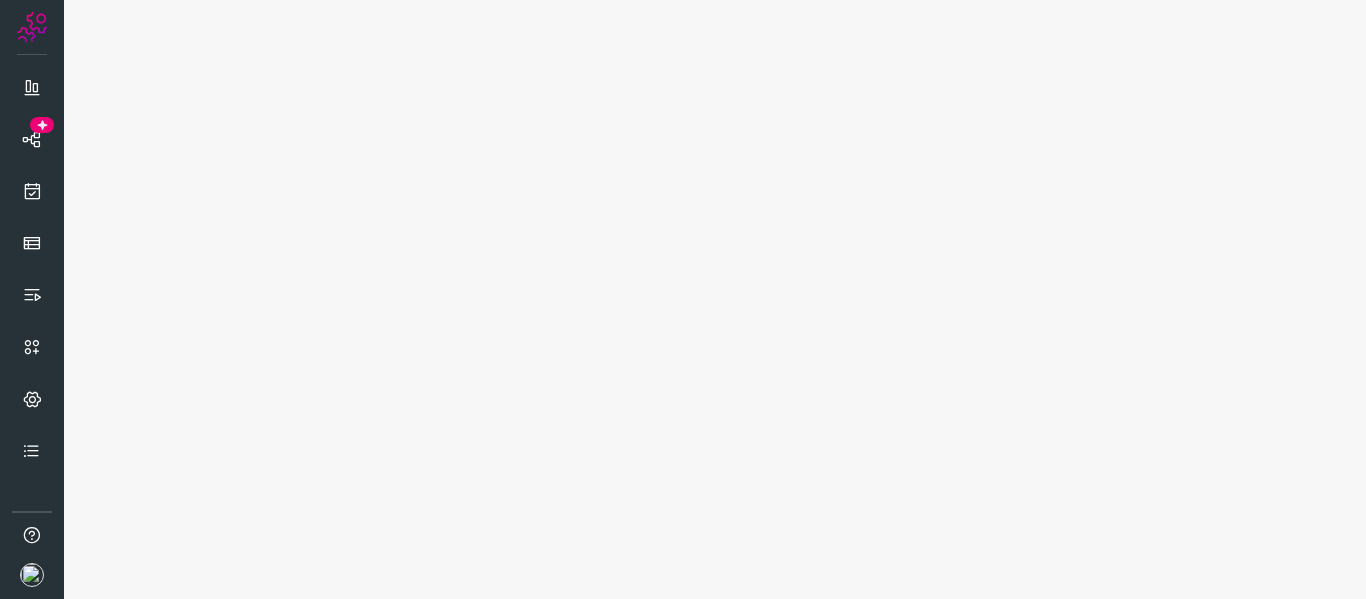 scroll, scrollTop: 0, scrollLeft: 0, axis: both 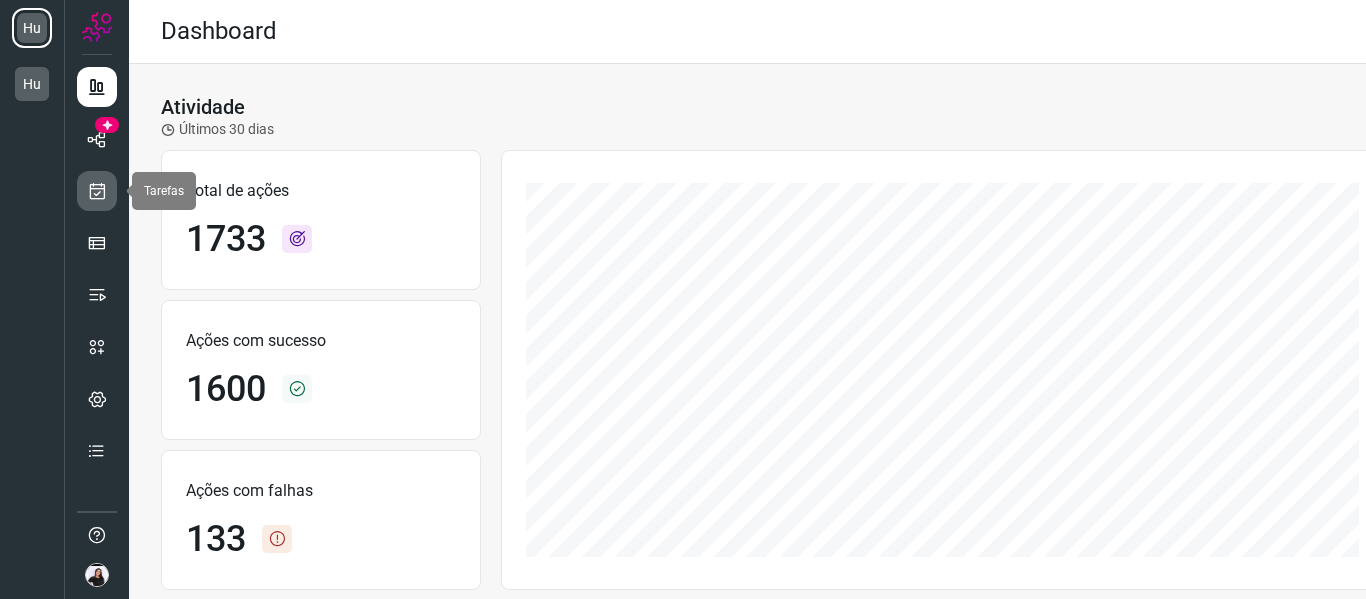 click at bounding box center [97, 191] 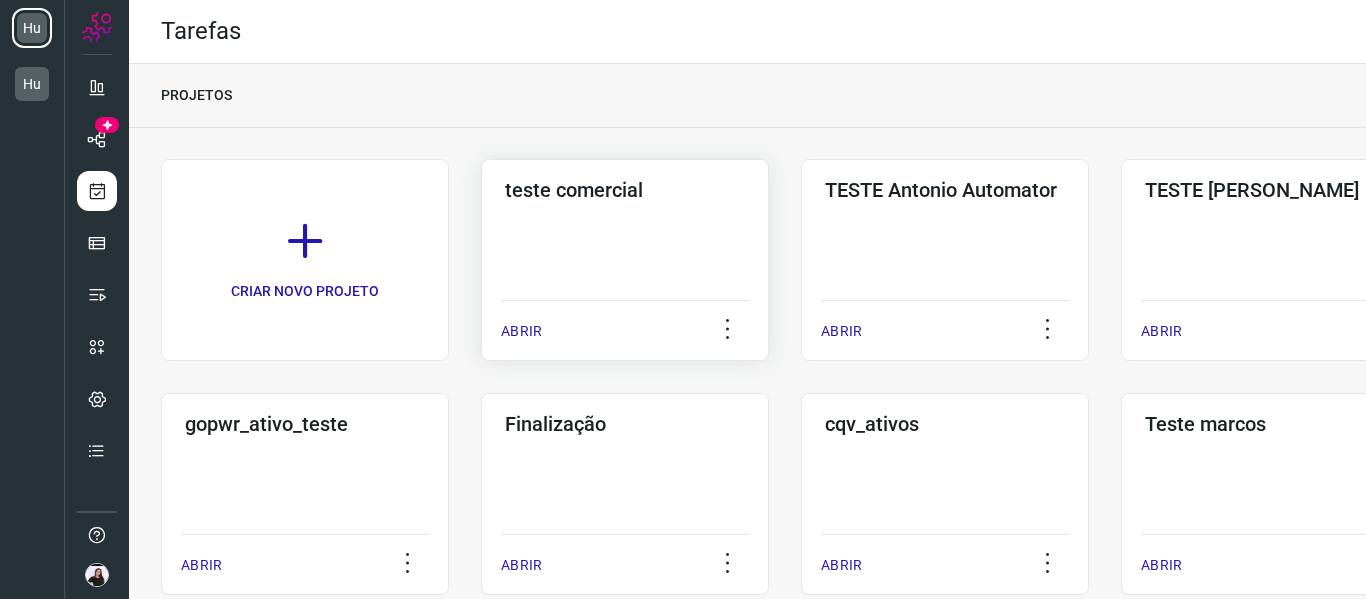 click on "teste comercial  ABRIR" 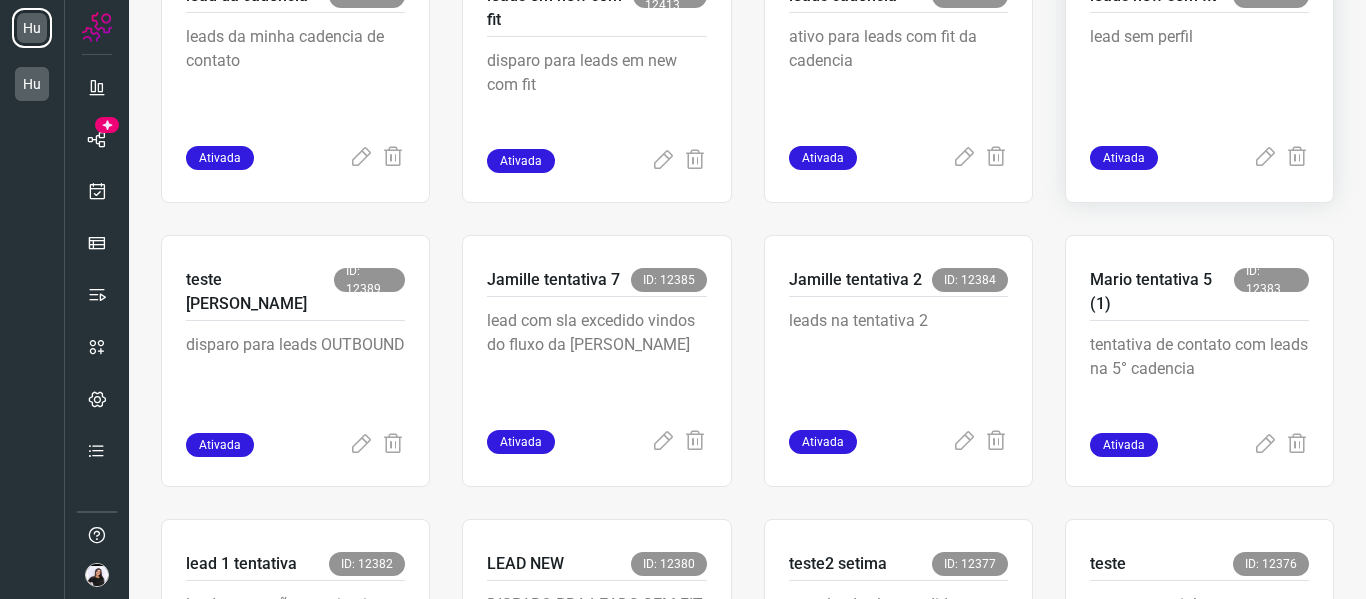 scroll, scrollTop: 500, scrollLeft: 0, axis: vertical 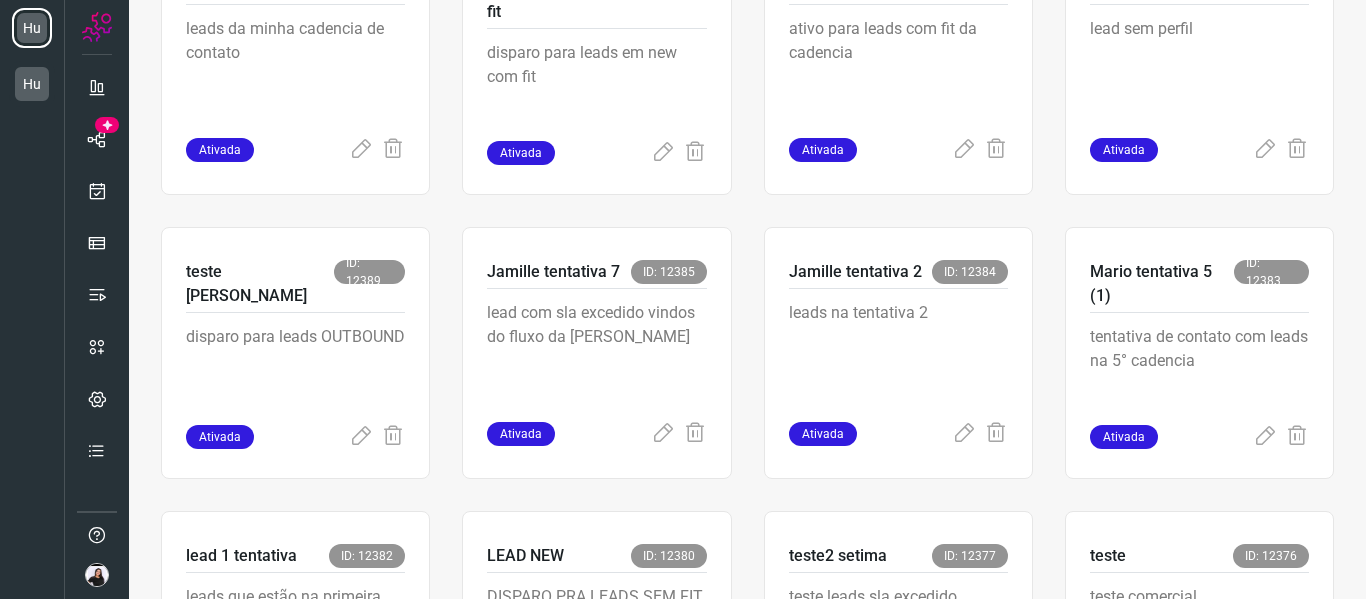 click on "CRIAR NOVA TAREFA ativo 1 tent ID: 12454 leads com fit Ativada Leads outbound evento 2 ID: 12453 Disparo pros leads do evento part 2' Ativada Lead outbound evento ID: 12429 ativo pros leads que se cadastraram no evento Ativada lead da cadencia ID: 12417 leads da minha cadencia de contato Ativada leads em new com fit ID: 12413 disparo para leads em new com fit Ativada leads cadencia ID: 12399 ativo para leads com fit da cadencia Ativada leads new sem fit ID: 12395 lead sem perfil Ativada teste Mari ID: 12389 disparo para leads OUTBOUND Ativada Jamille tentativa 7 ID: 12385 lead com sla excedido vindos do fluxo da Ana Ativada Jamille tentativa 2 ID: 12384 leads na tentativa 2 Ativada Mario tentativa 5 (1) ID: 12383 tentativa de contato com leads na 5° cadencia Ativada lead 1 tentativa ID: 12382 leads que estão na primeira tentativa Ativada LEAD NEW ID: 12380 DISPARO PRA LEADS SEM FIT QUE SERÃO DESCARTADOS Ativada teste2 setima ID: 12377 teste leads sla excedido Ativada teste ID: 12376 teste comercial Ativada" at bounding box center (747, 211) 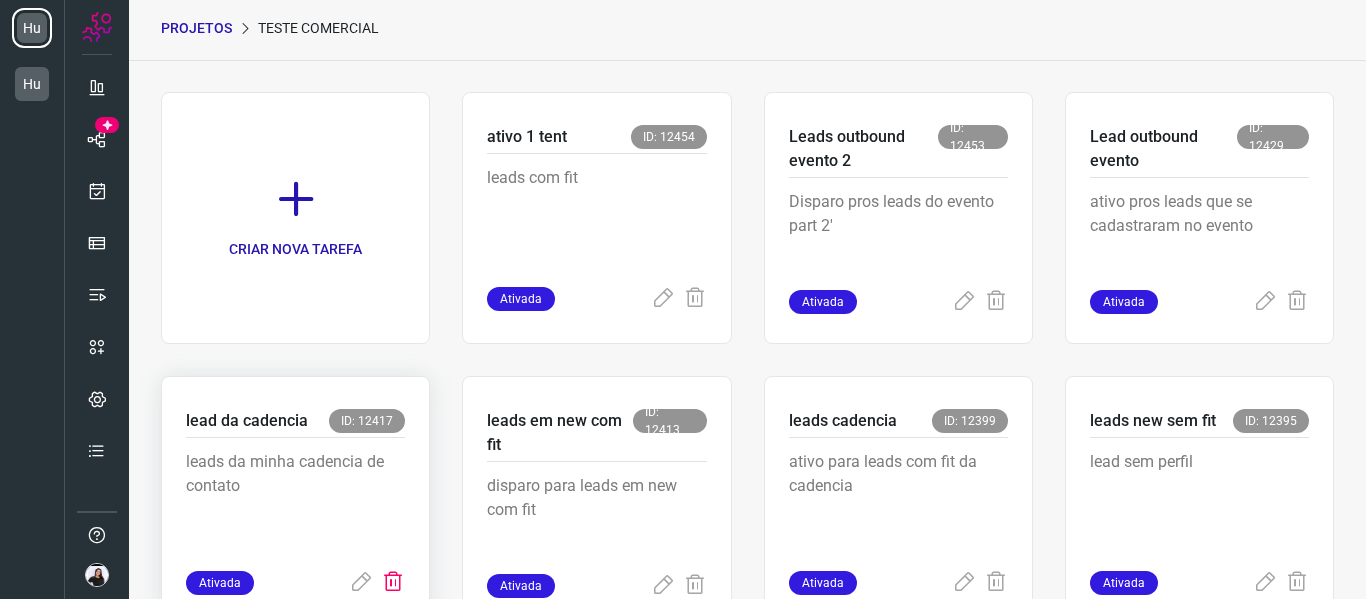 scroll, scrollTop: 0, scrollLeft: 0, axis: both 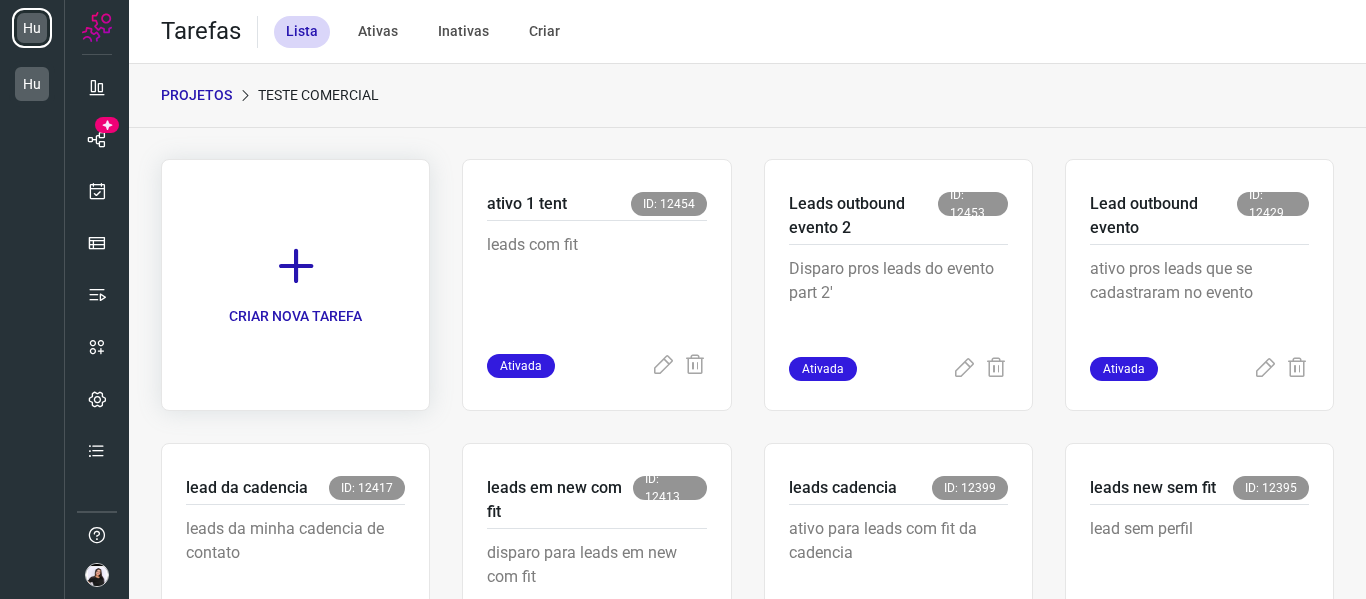 click on "CRIAR NOVA TAREFA" at bounding box center (295, 285) 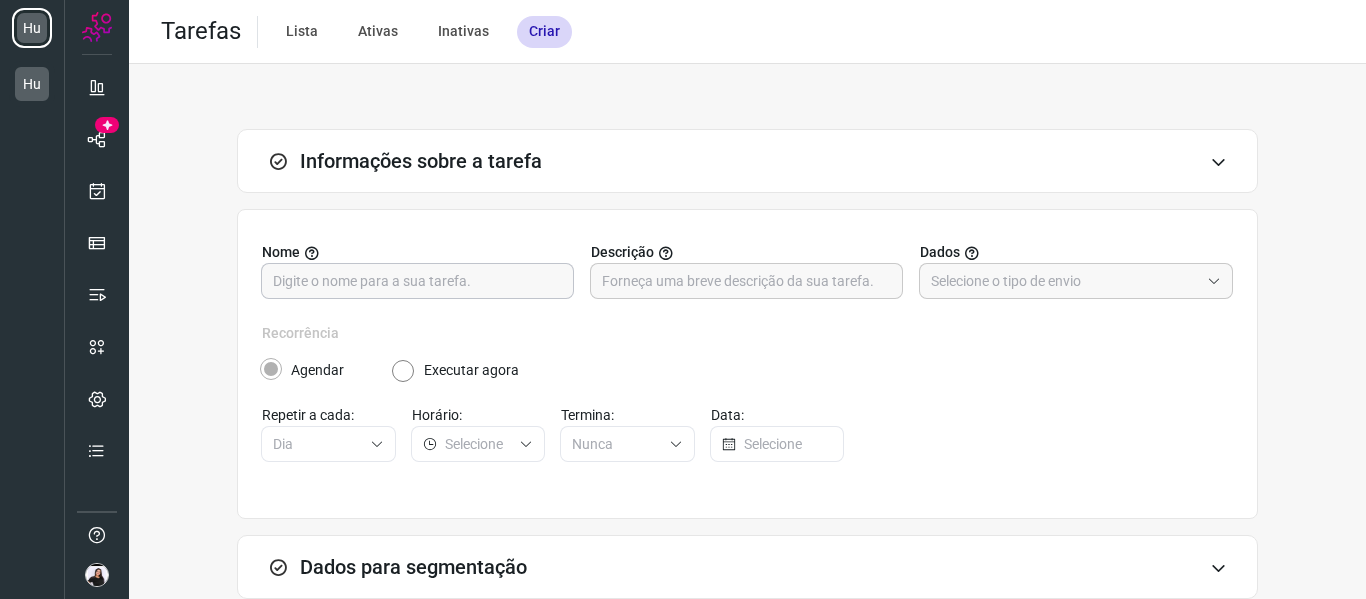 click at bounding box center [417, 281] 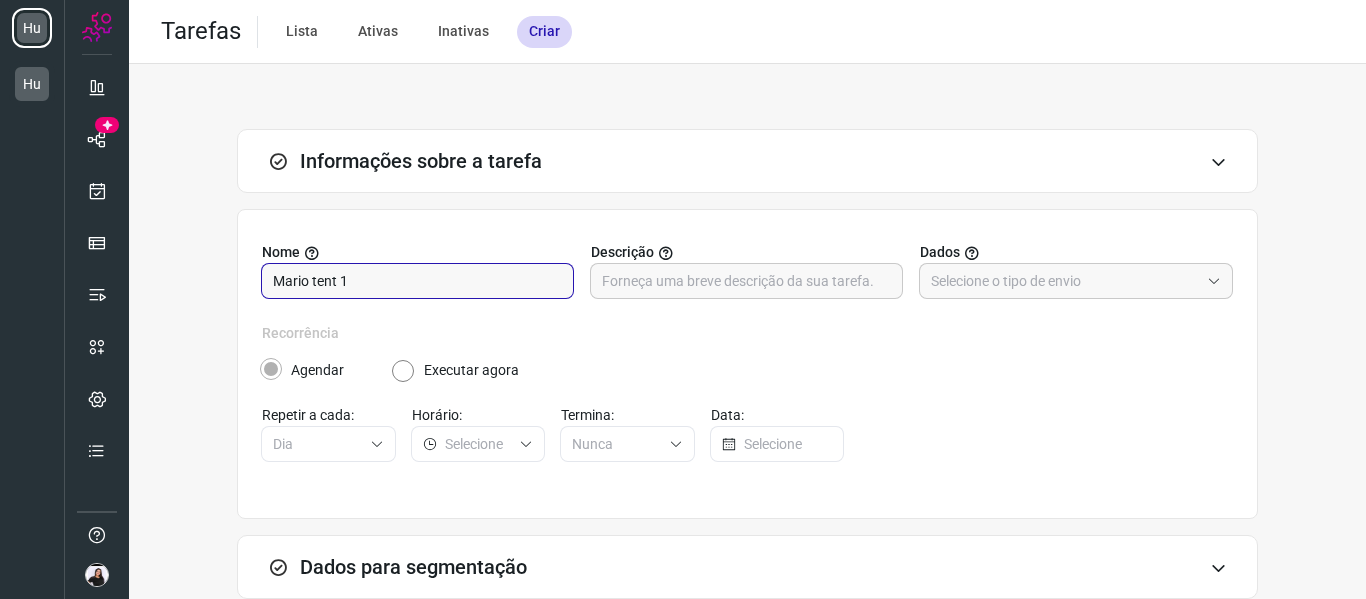 type on "Mario tent 1" 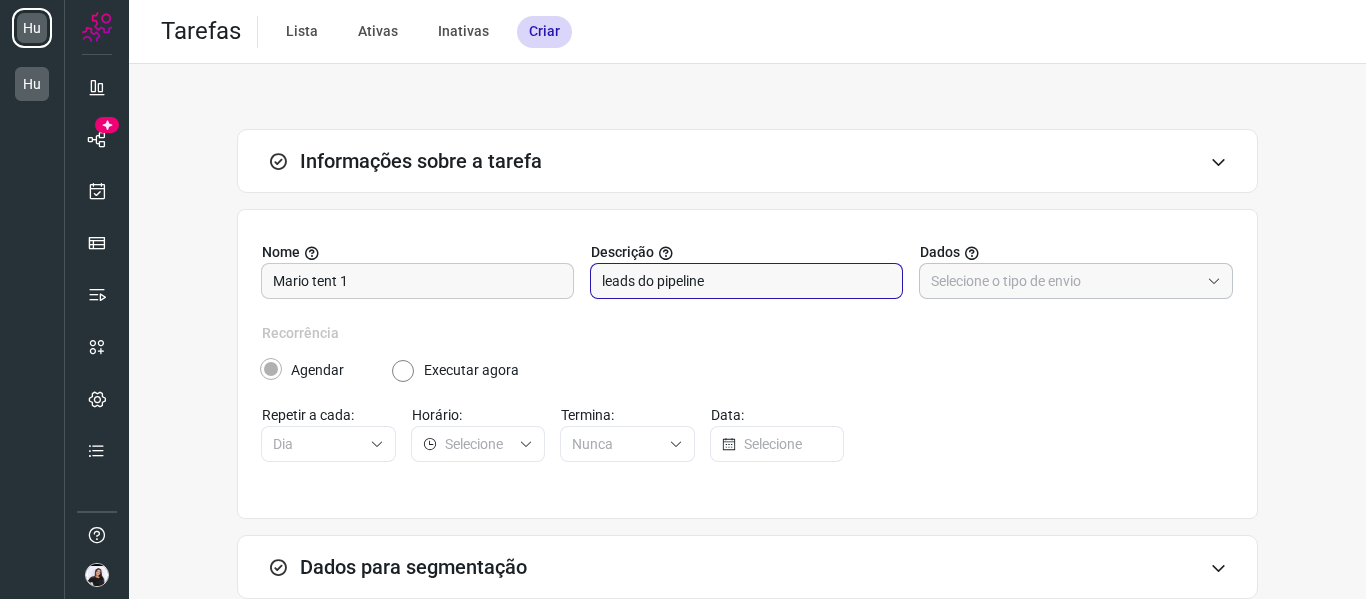 type on "leads do pipeline" 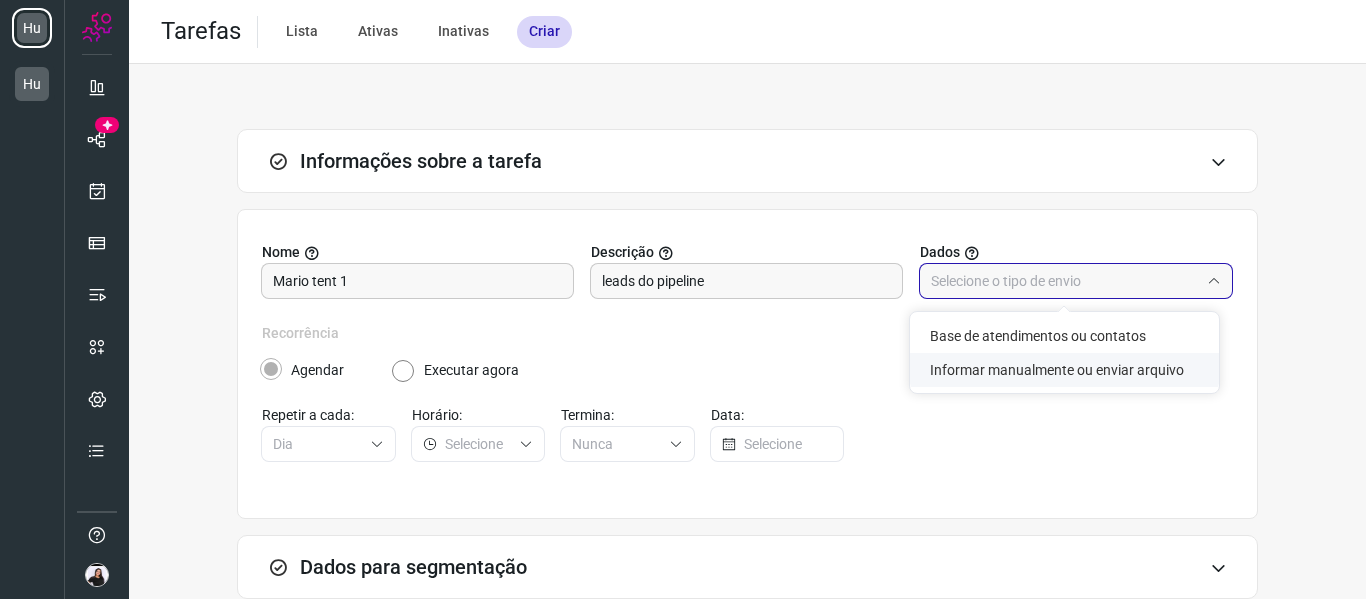 click on "Informar manualmente ou enviar arquivo" 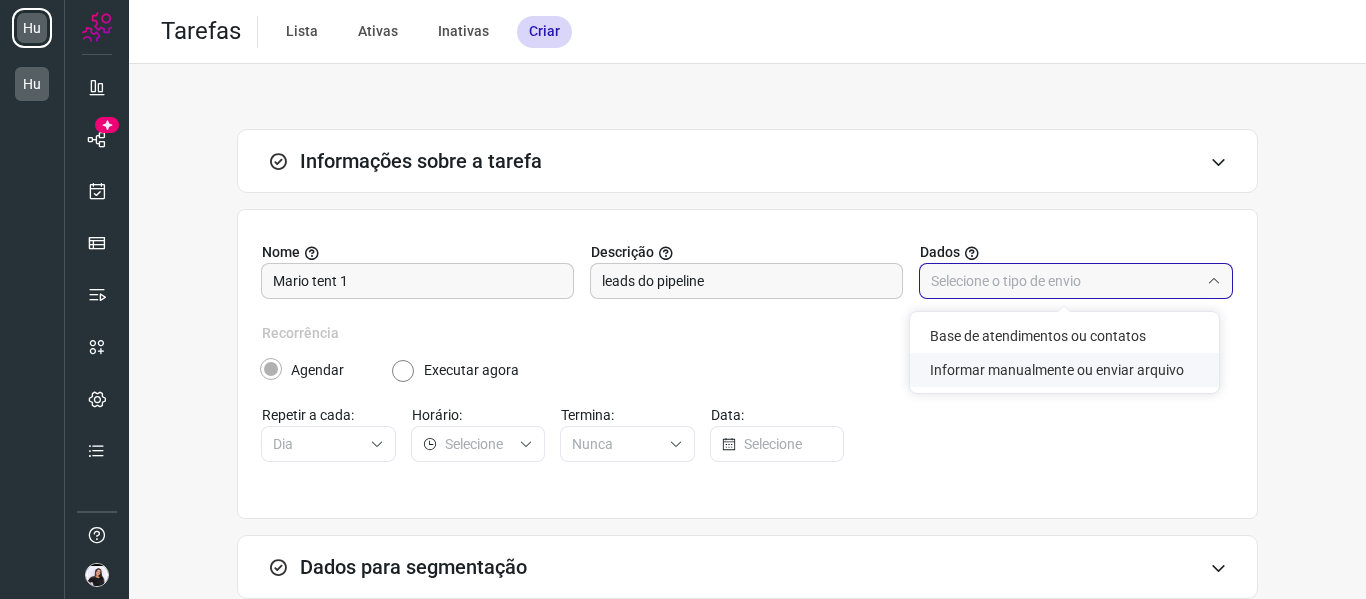 type on "Informar manualmente ou enviar arquivo" 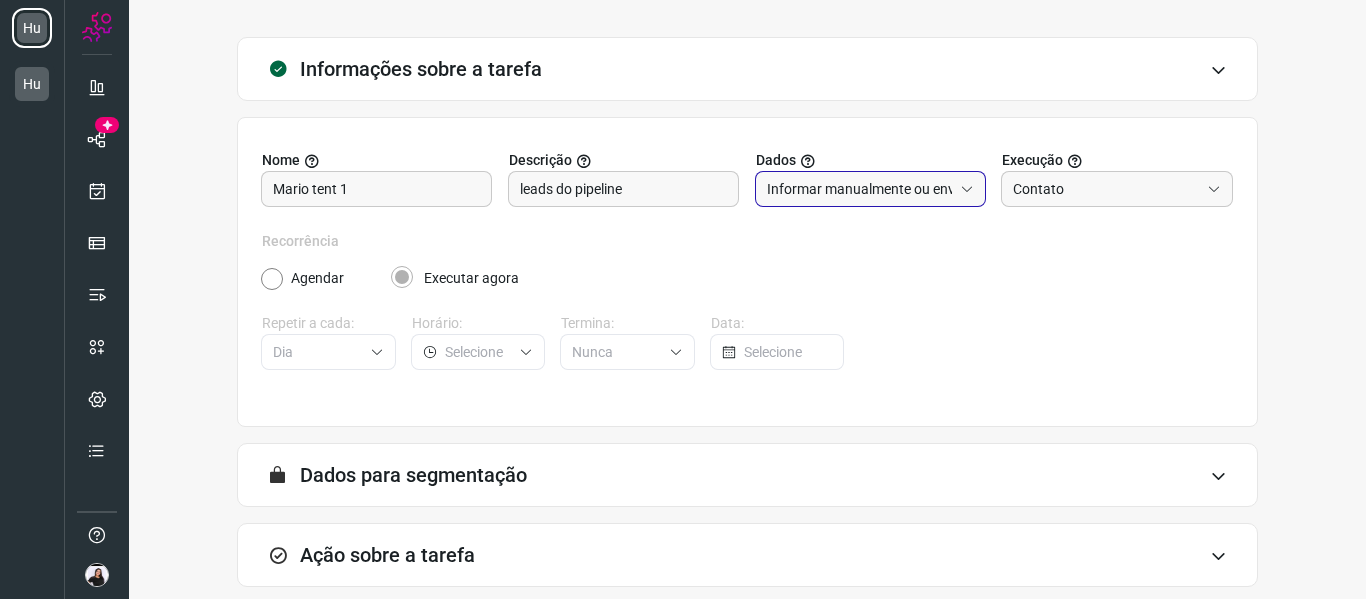 scroll, scrollTop: 196, scrollLeft: 0, axis: vertical 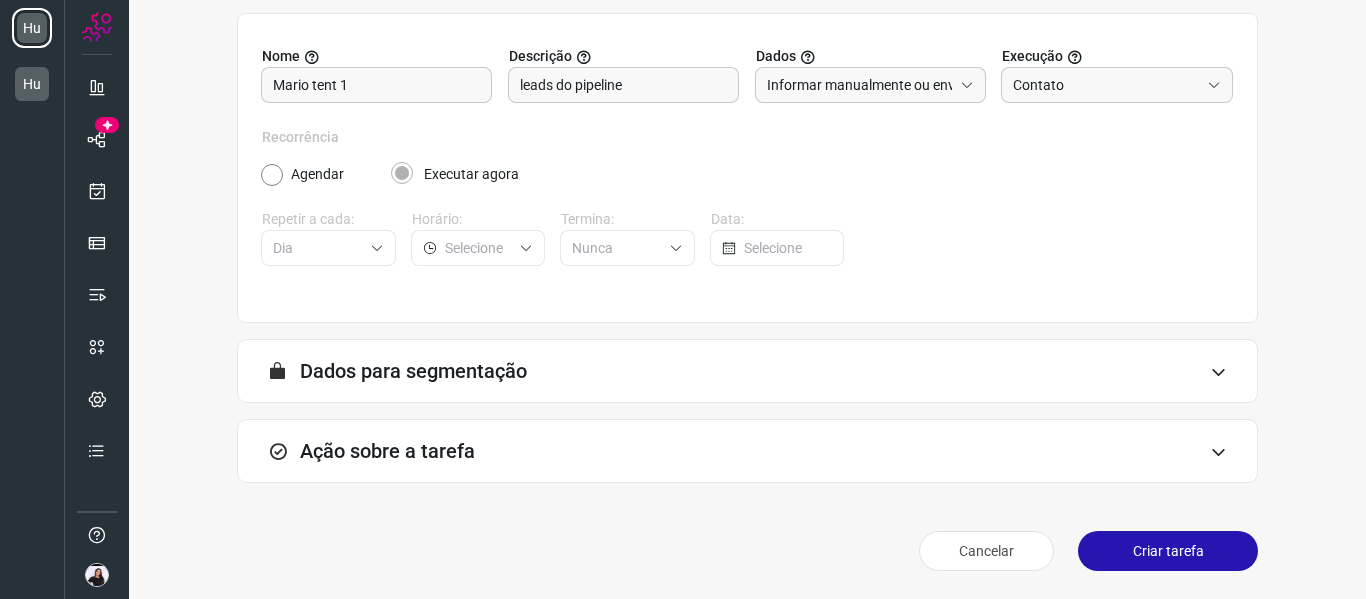 click on "A segmentação de dados está desabilitada porque a opção de envio manual foi selecionada na etapa Informações. Você poderá enviar os dados assim que criar a tarefa. Dados para segmentação" at bounding box center (747, 371) 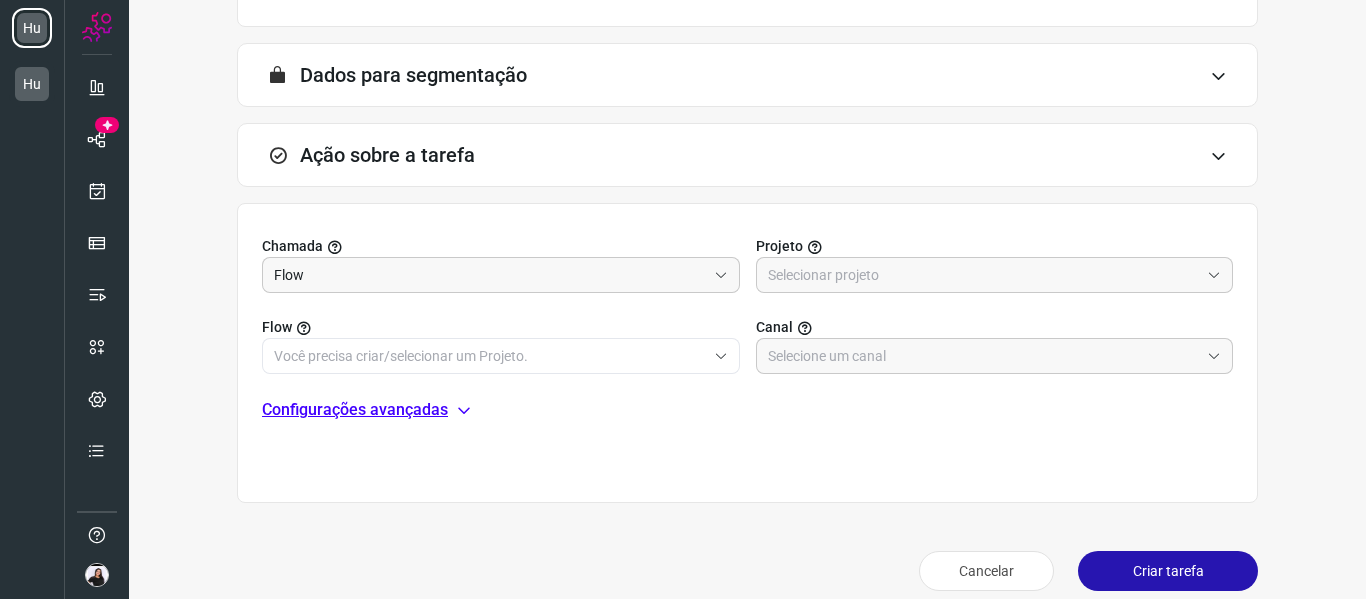 scroll, scrollTop: 496, scrollLeft: 0, axis: vertical 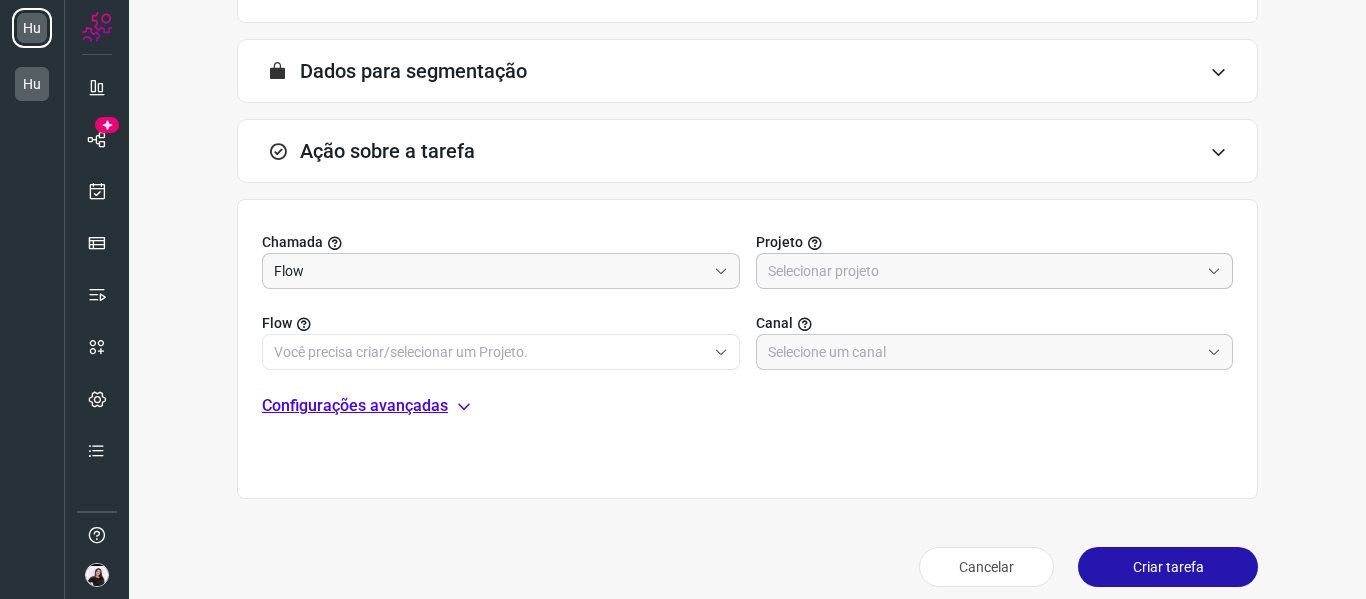 click at bounding box center [984, 271] 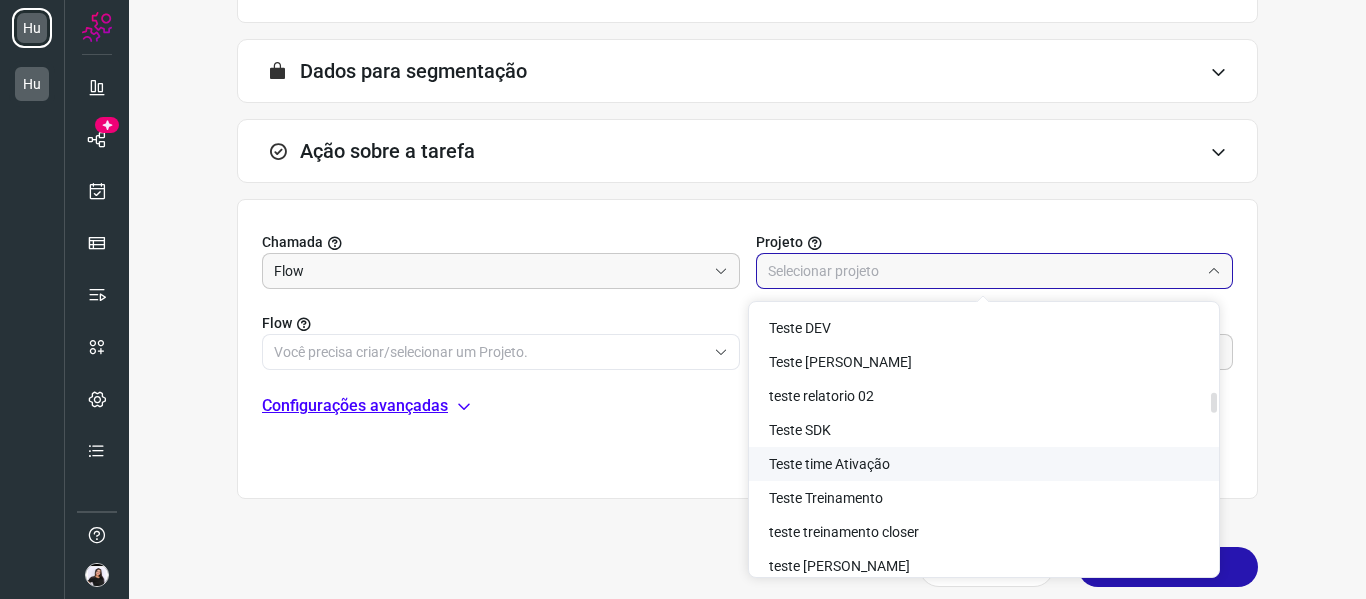 scroll, scrollTop: 2700, scrollLeft: 0, axis: vertical 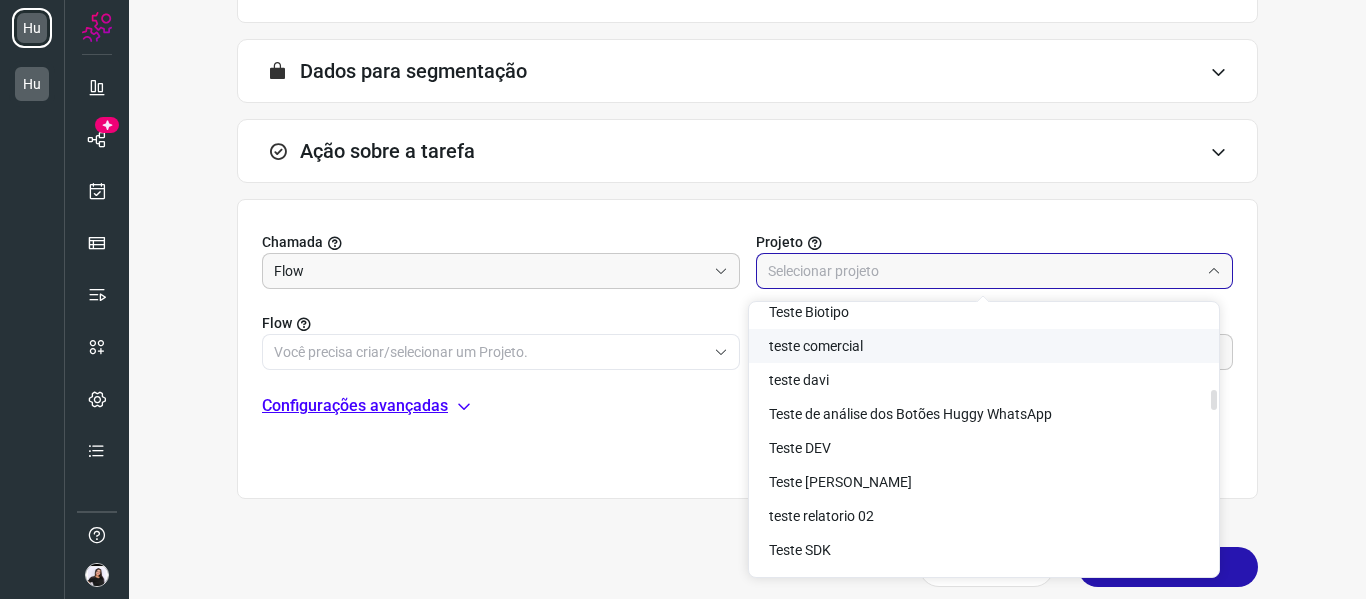 click on "teste comercial" 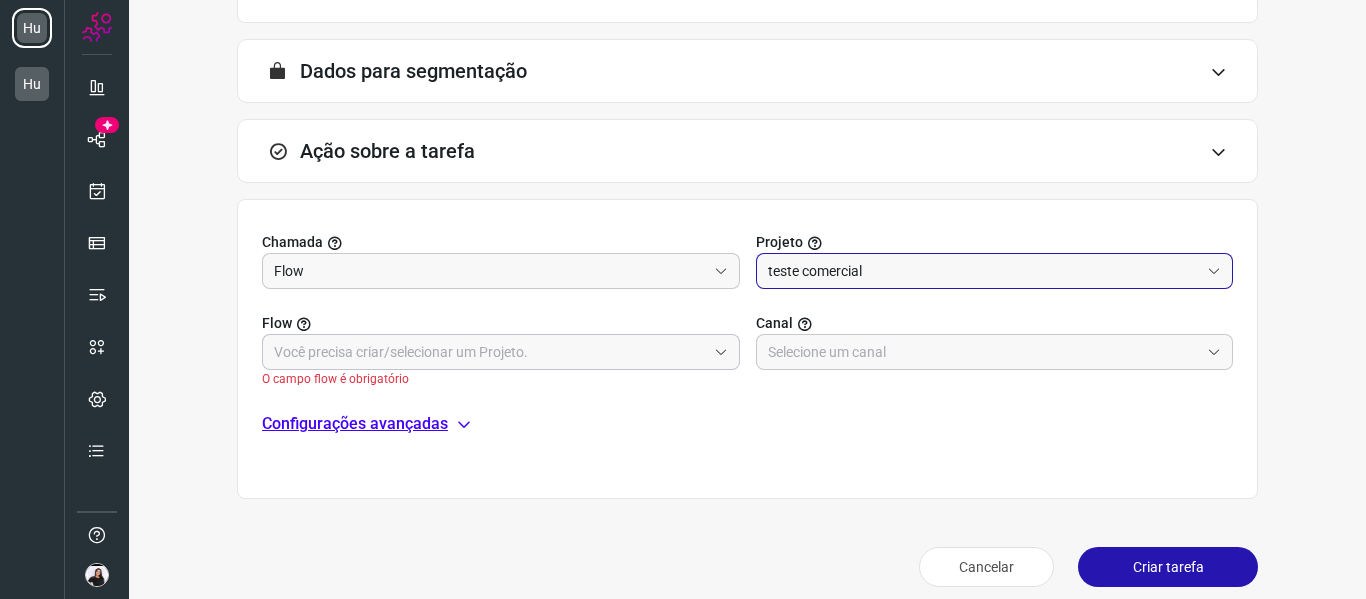 click at bounding box center [490, 352] 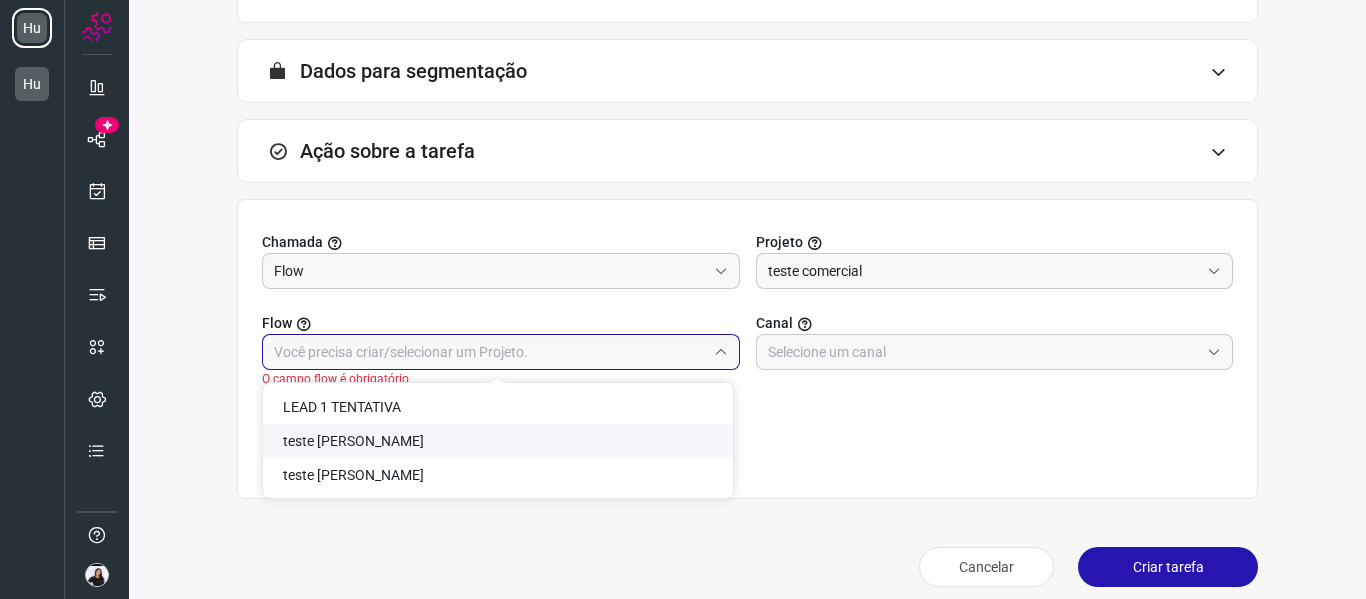 click on "teste Mario" 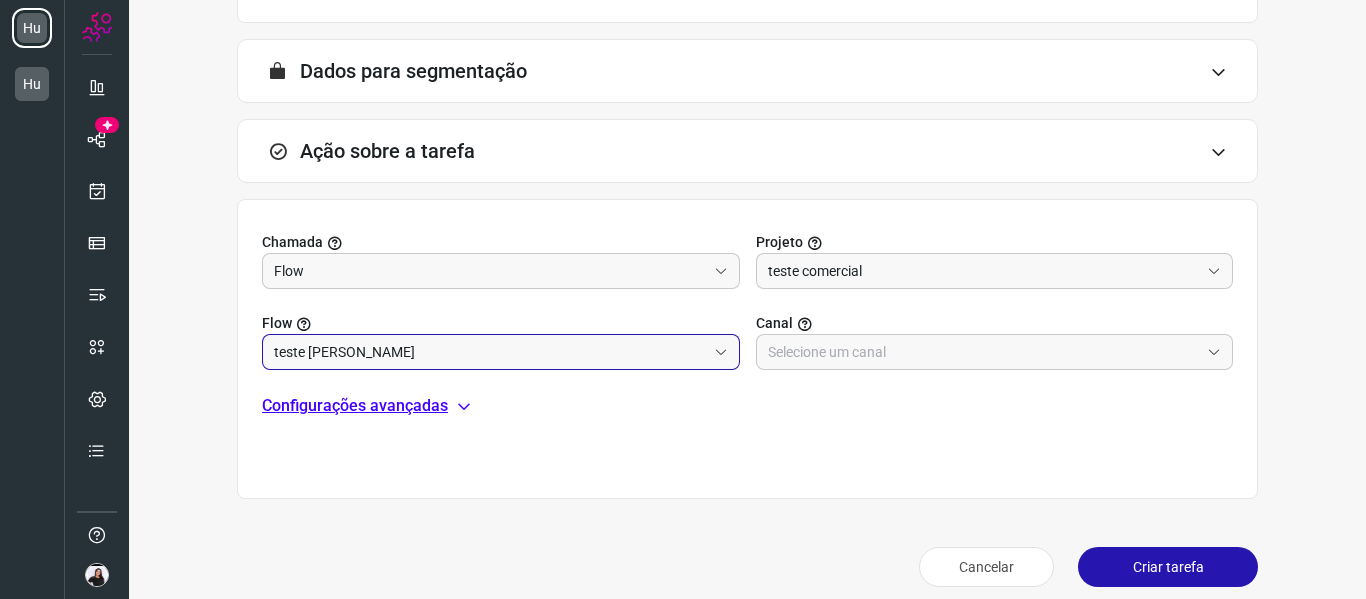 click on "Canal" at bounding box center (995, 323) 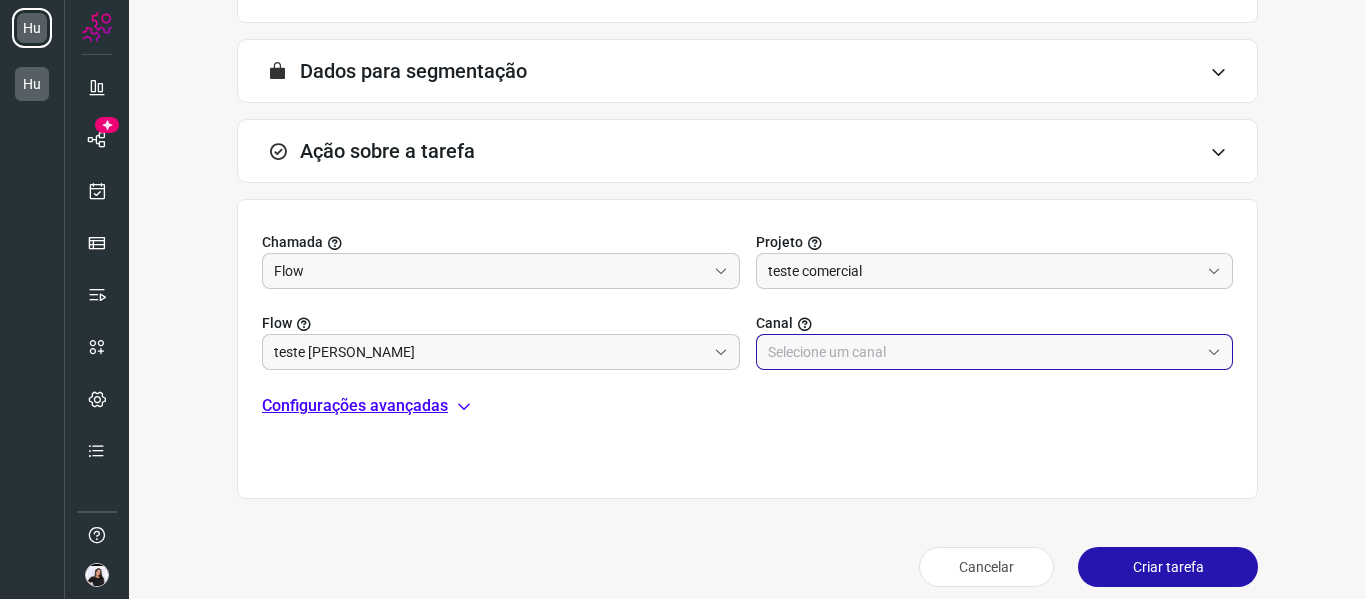 click at bounding box center (984, 352) 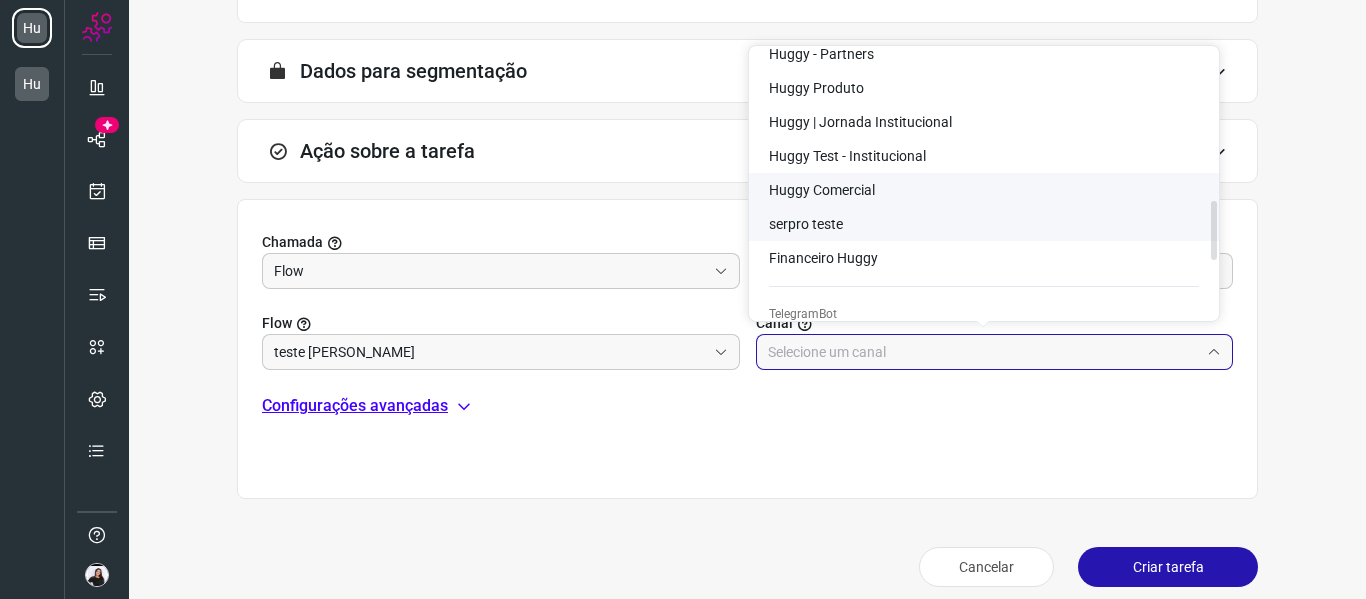 scroll, scrollTop: 700, scrollLeft: 0, axis: vertical 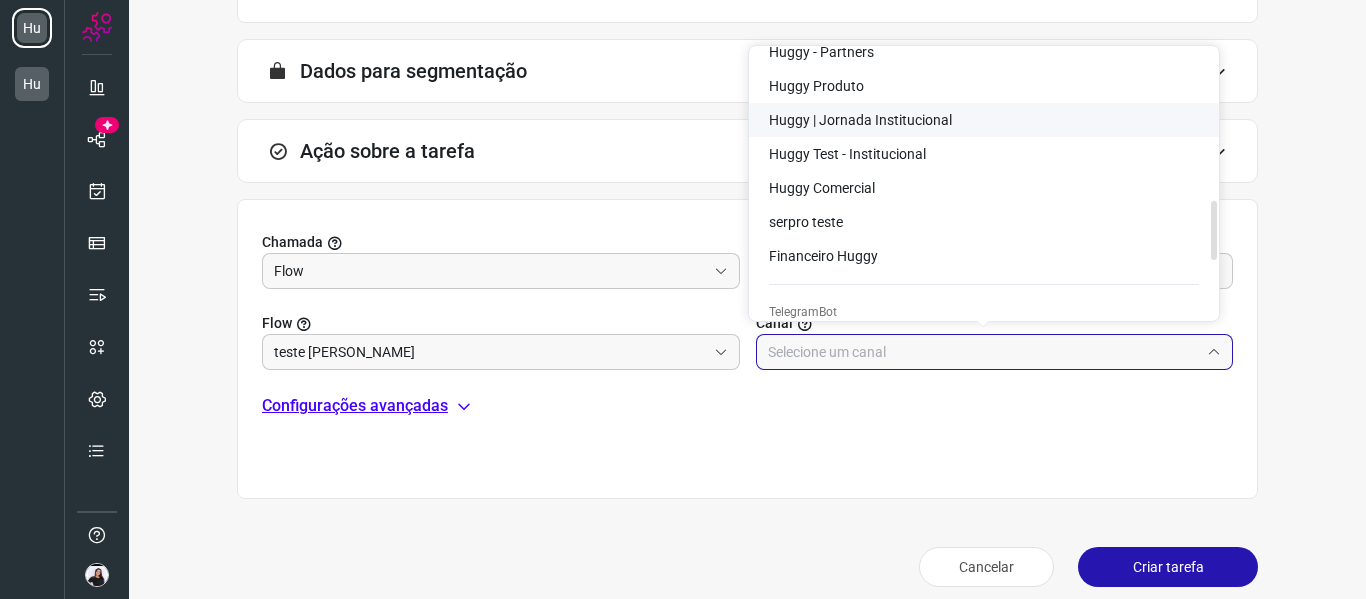 click on "Huggy | Jornada Institucional" 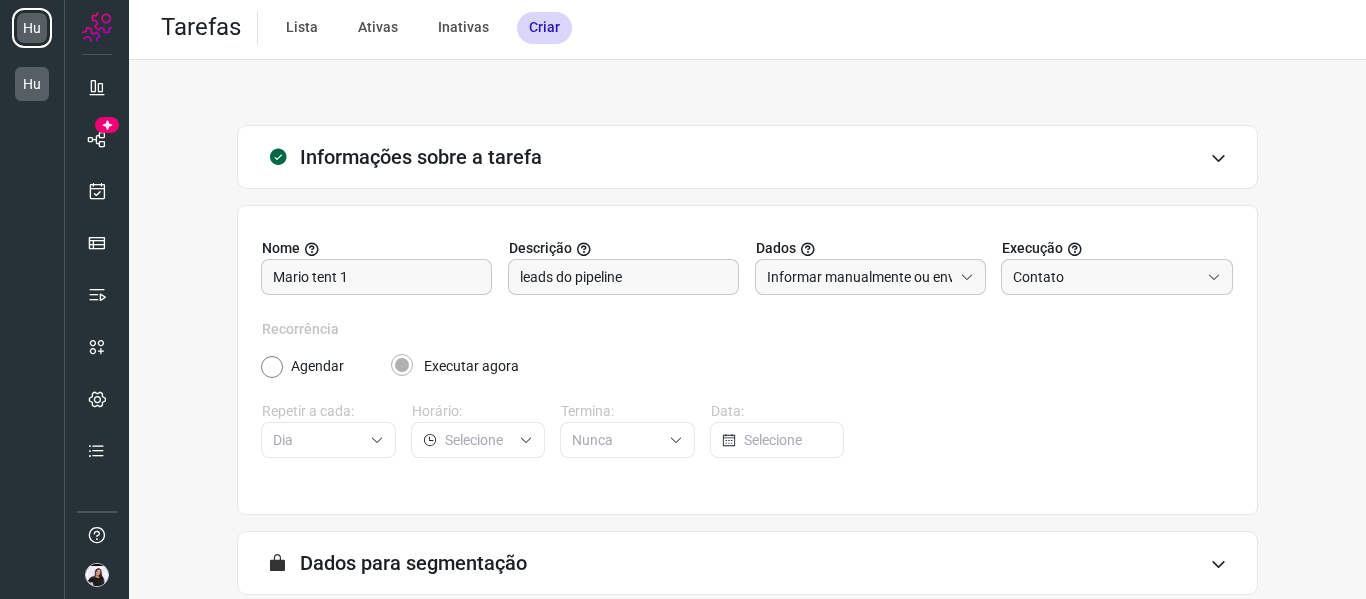 scroll, scrollTop: 0, scrollLeft: 0, axis: both 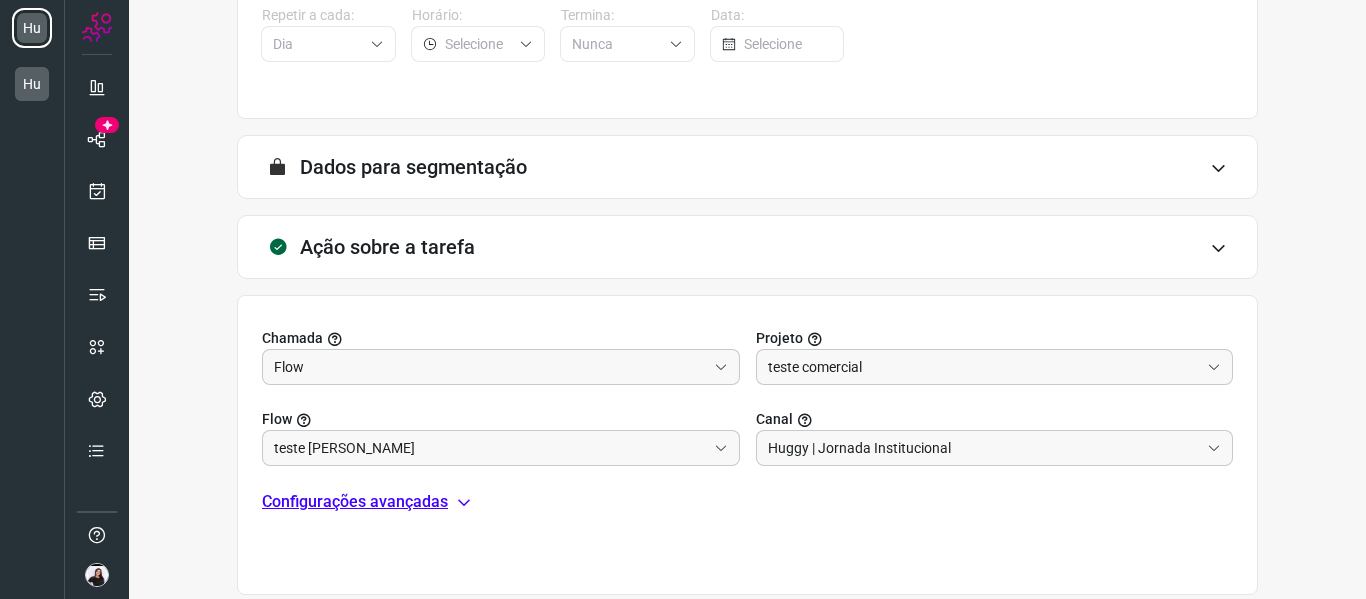 click on "Ação sobre a tarefa" at bounding box center [747, 247] 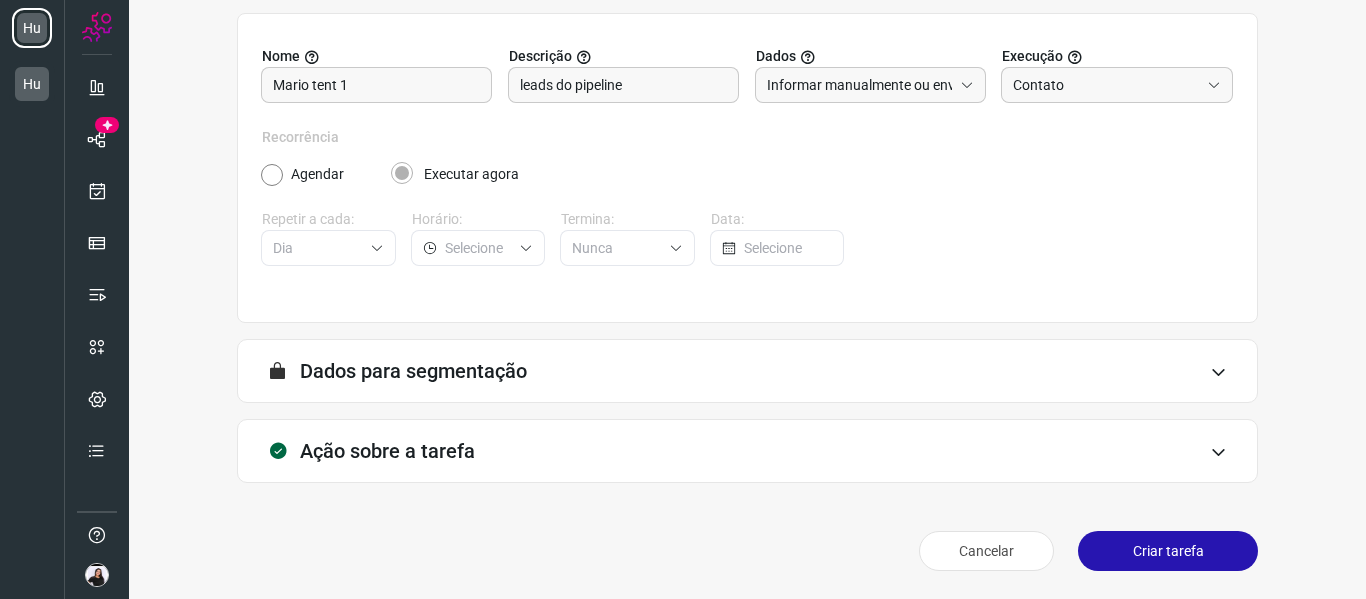 click on "A segmentação de dados está desabilitada porque a opção de envio manual foi selecionada na etapa Informações. Você poderá enviar os dados assim que criar a tarefa. Dados para segmentação" at bounding box center [747, 371] 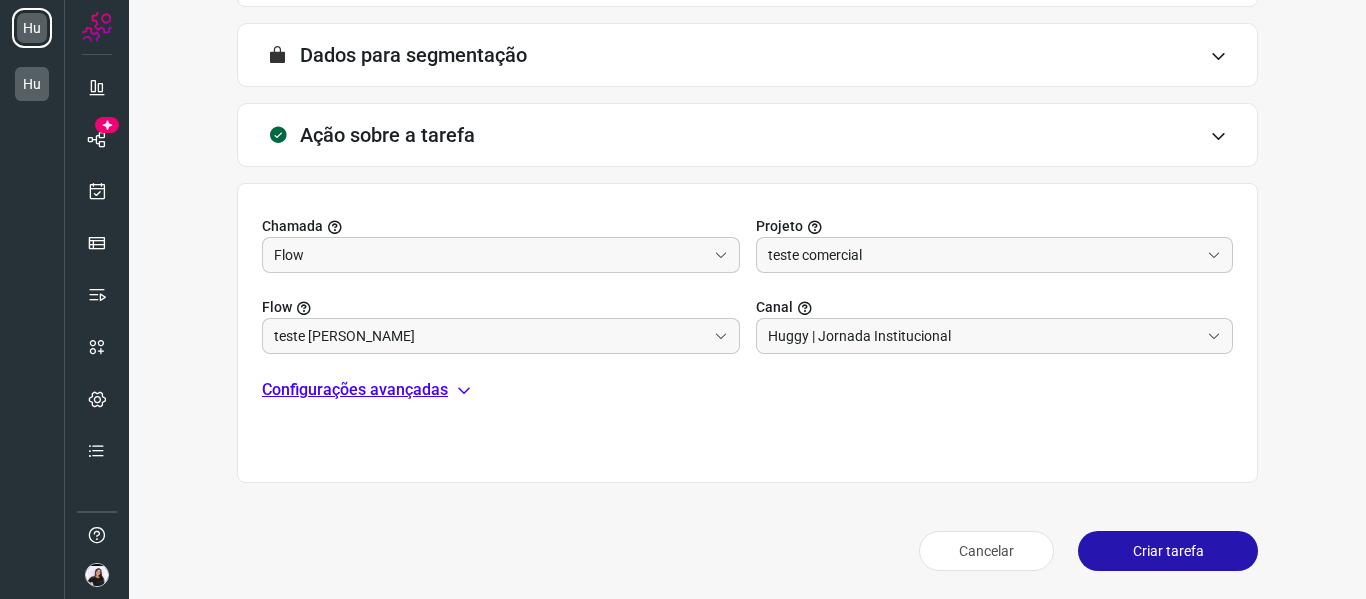 click on "Configurações avançadas" at bounding box center [355, 390] 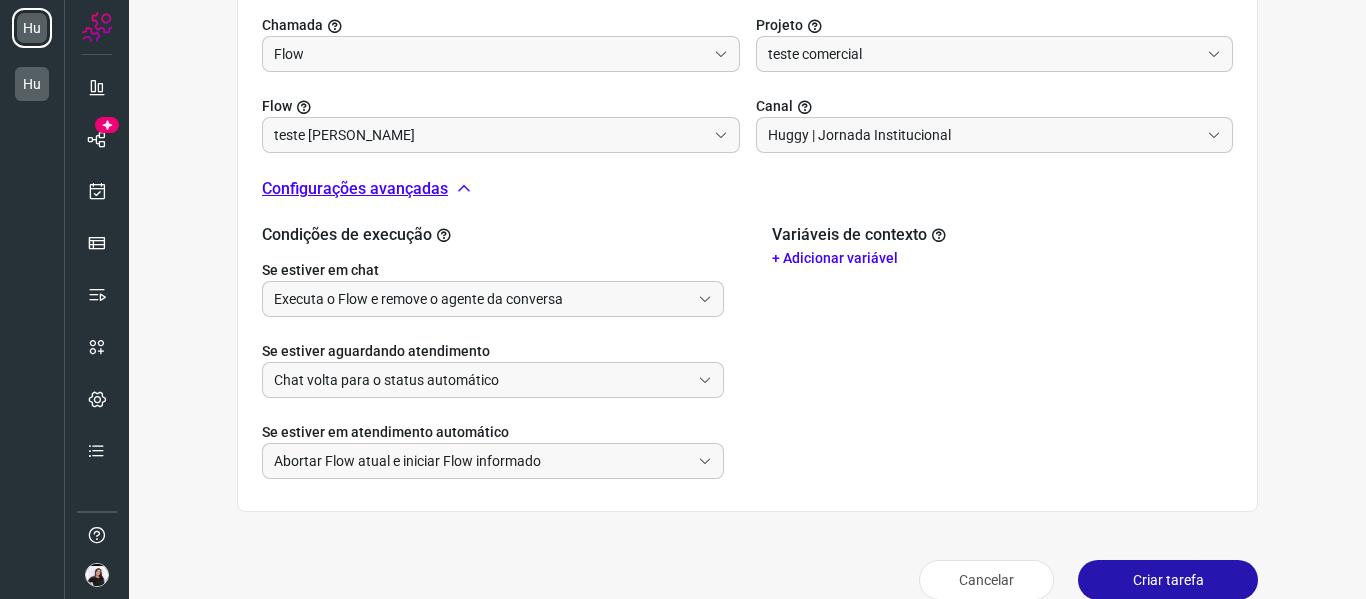 scroll, scrollTop: 742, scrollLeft: 0, axis: vertical 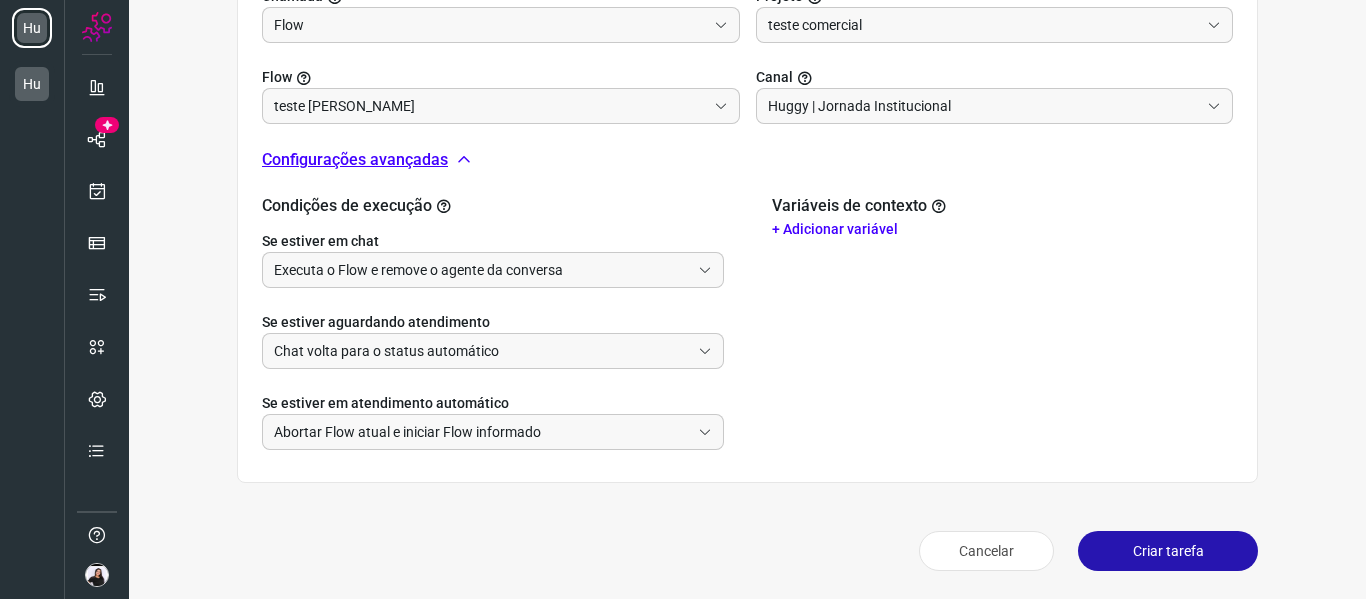 drag, startPoint x: 1020, startPoint y: 201, endPoint x: 998, endPoint y: 218, distance: 27.802877 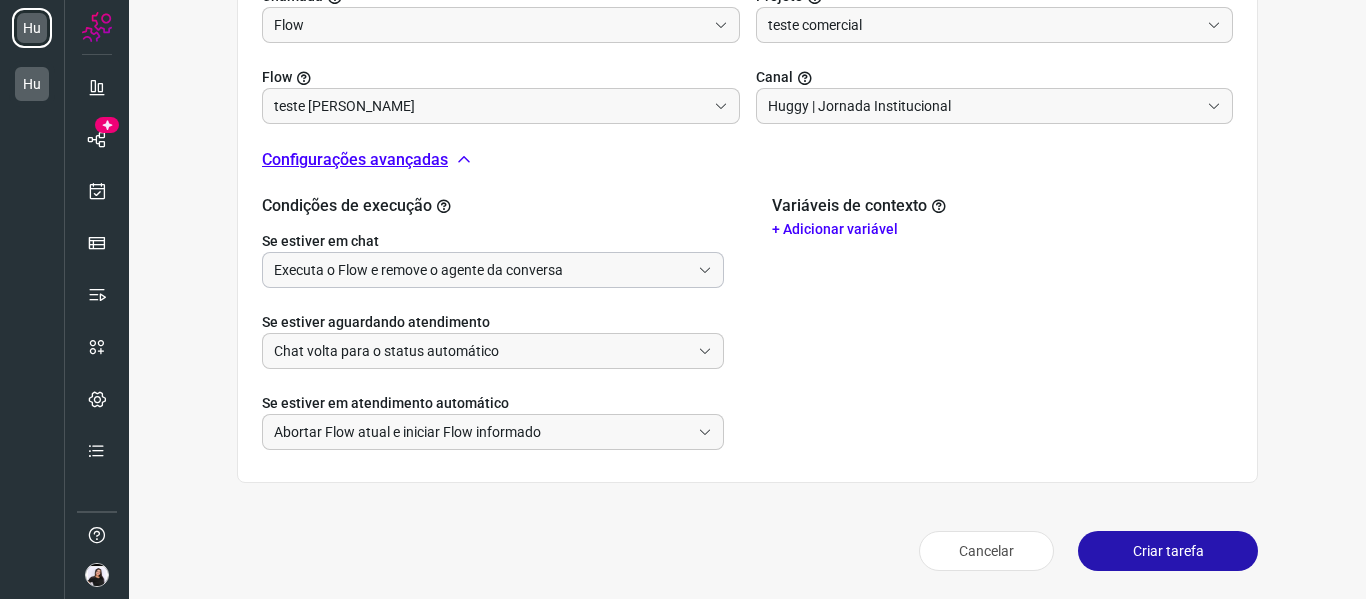 click on "Executa o Flow e remove o agente da conversa" at bounding box center (482, 270) 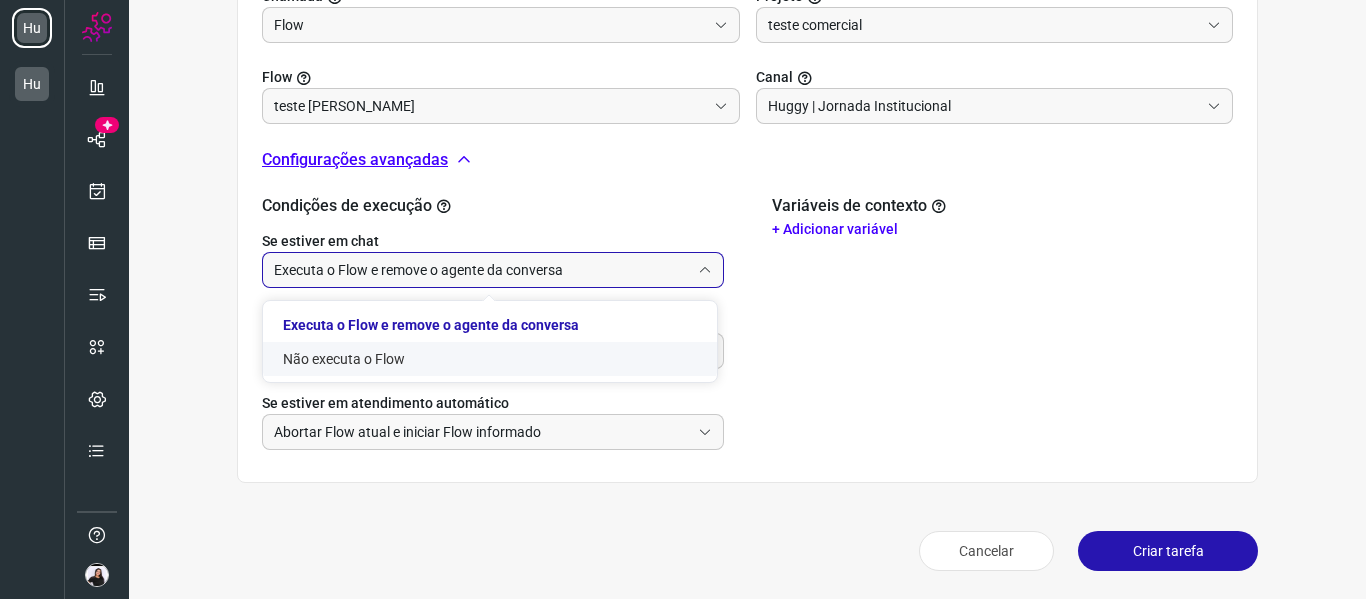 click on "Não executa o Flow" 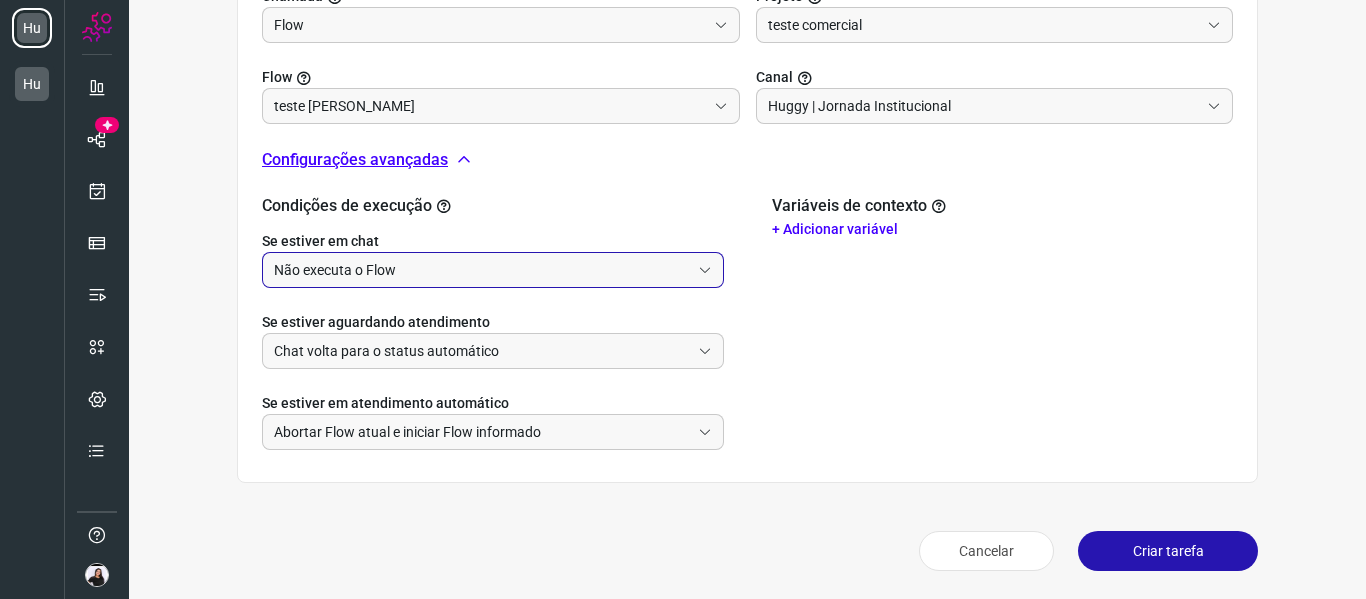 click on "Criar tarefa" at bounding box center [1168, 551] 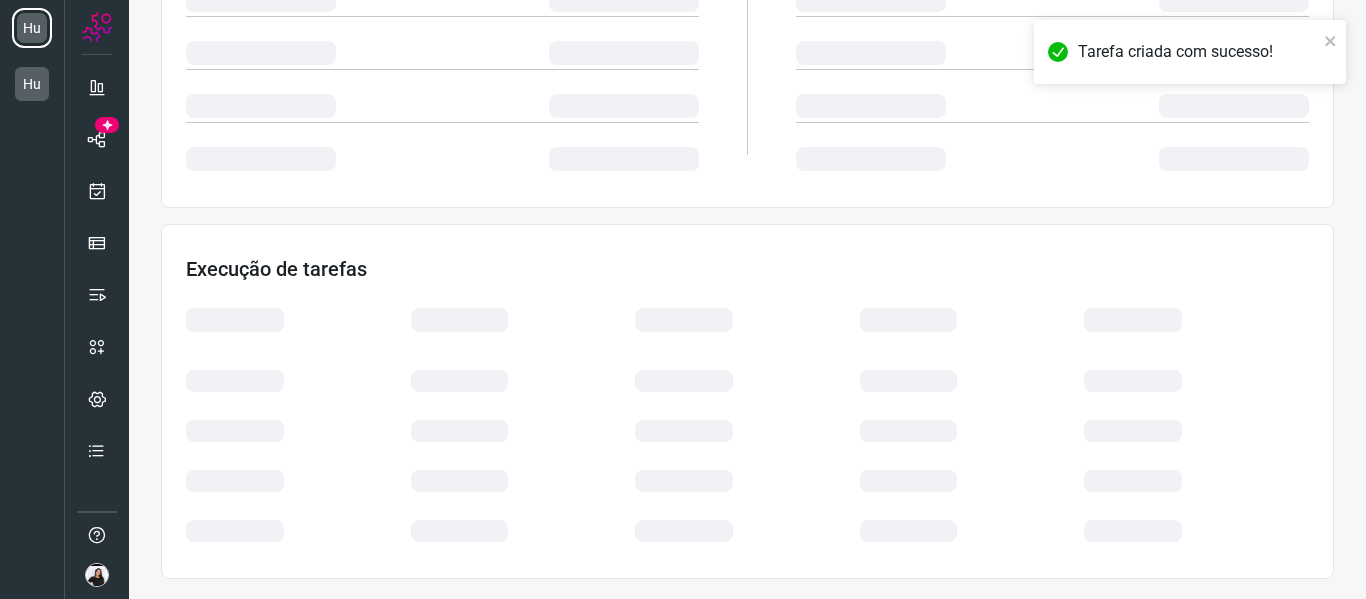 scroll, scrollTop: 434, scrollLeft: 0, axis: vertical 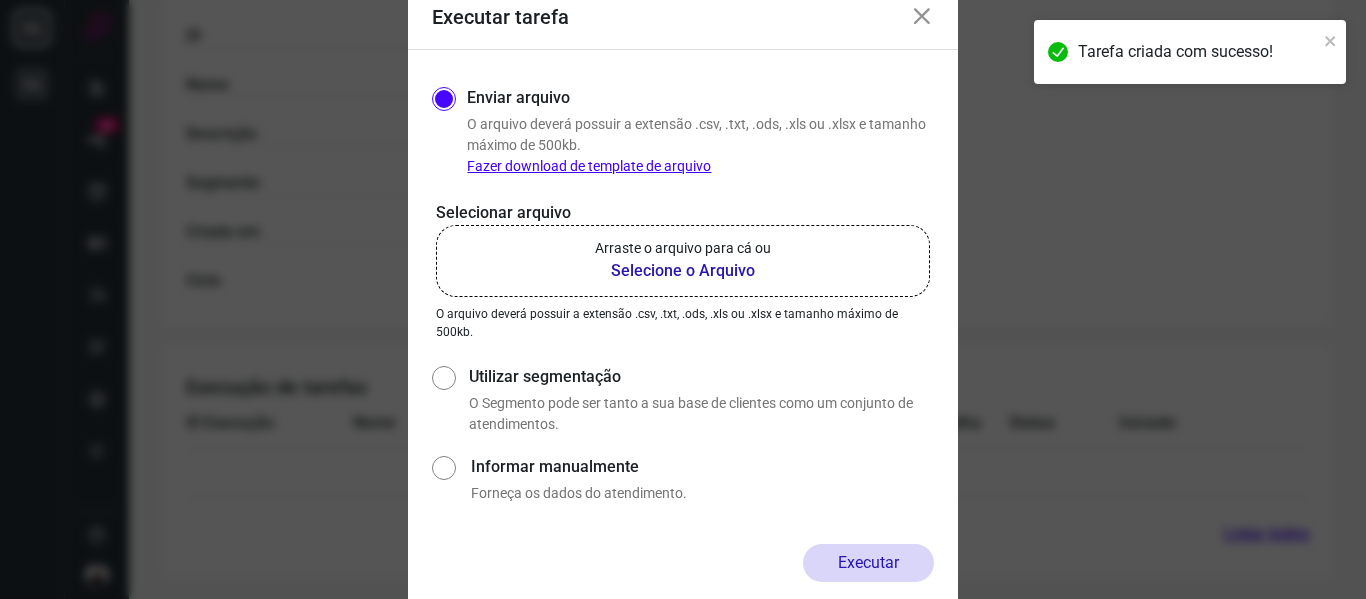 click on "Executar tarefa Enviar arquivo  O arquivo deverá possuir a extensão .csv, .txt, .ods, .xls ou .xlsx e tamanho máximo de 500kb. Fazer download de template de arquivo Selecionar arquivo Arraste o arquivo para cá ou Selecione o Arquivo Arraste o arquivo para cá ou Selecione o Arquivo  O arquivo deverá possuir a extensão .csv, .txt, .ods, .xls ou .xlsx e tamanho máximo de 500kb.  Utilizar segmentação  O Segmento pode ser tanto a sua base de clientes como um conjunto de atendimentos.  Informar manualmente  Forneça os dados do atendimento.   Executar" at bounding box center (683, 299) 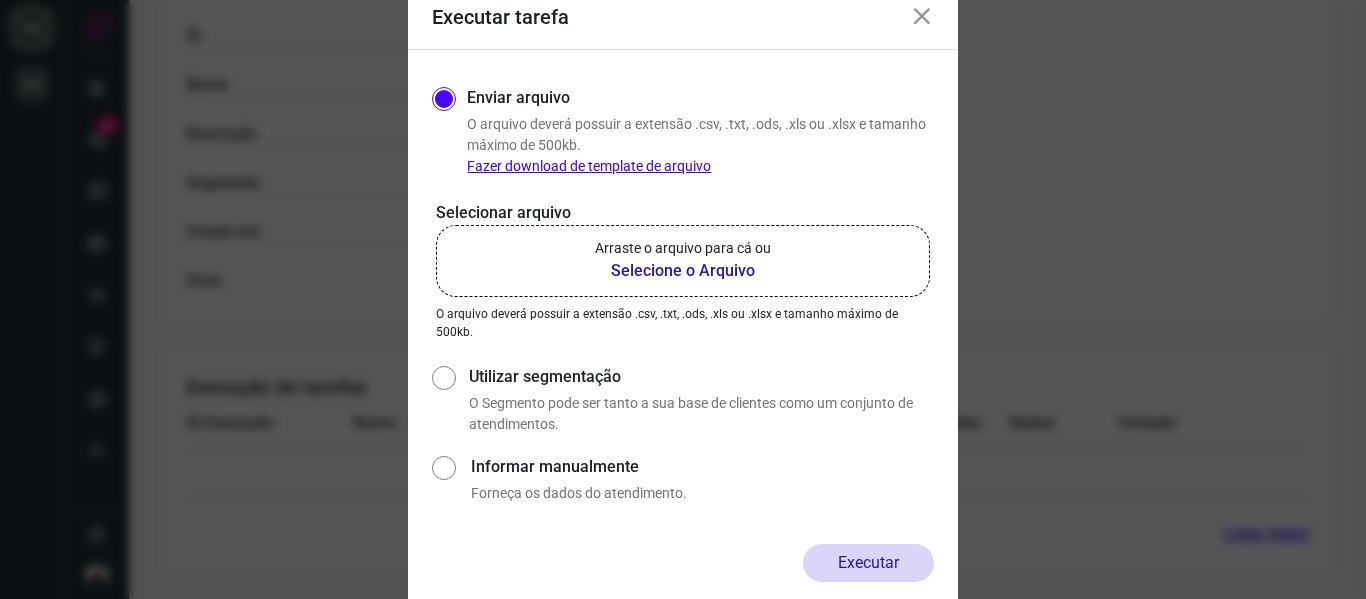 click on "Selecione o Arquivo" at bounding box center (683, 271) 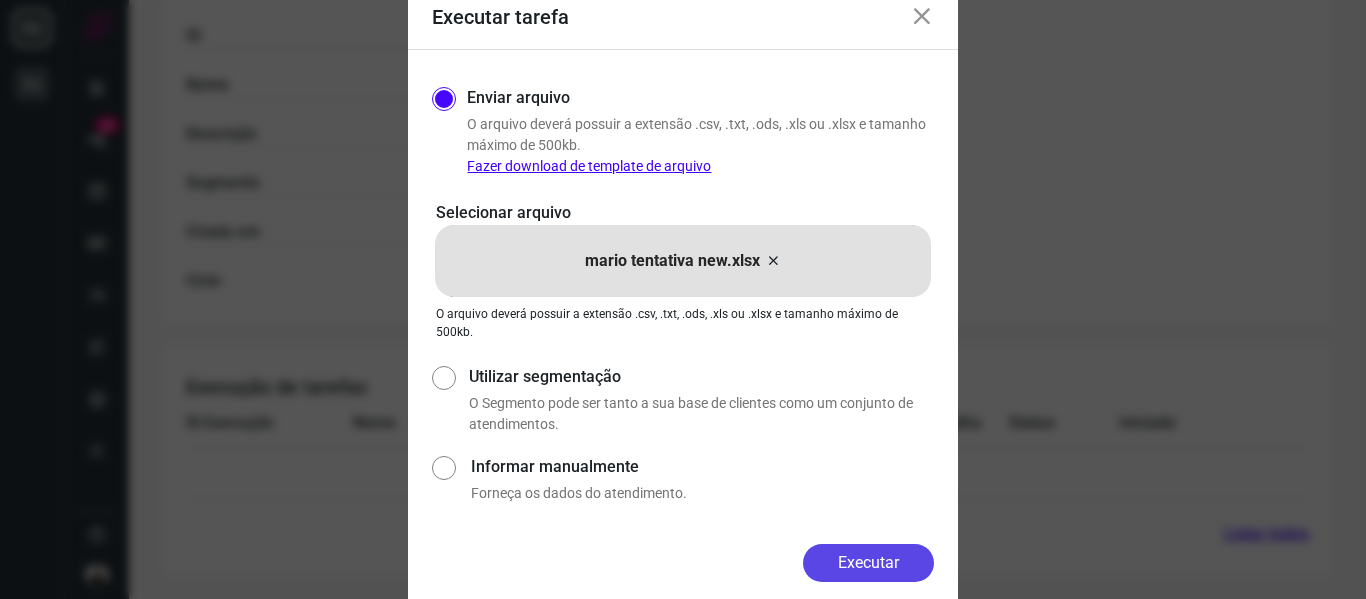 click on "Executar" at bounding box center [868, 563] 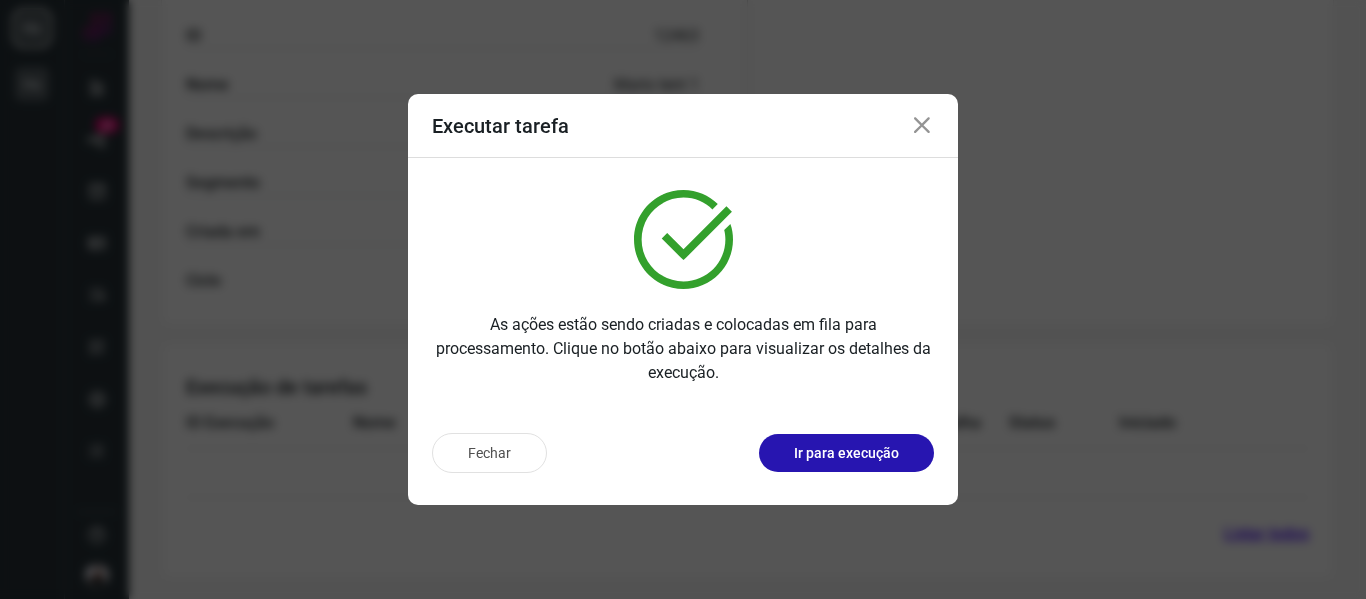 click on "Executar tarefa As ações estão sendo criadas e colocadas em fila para processamento. Clique no botão abaixo para visualizar os detalhes da execução.  Fechar  Ir para execução" at bounding box center [683, 299] 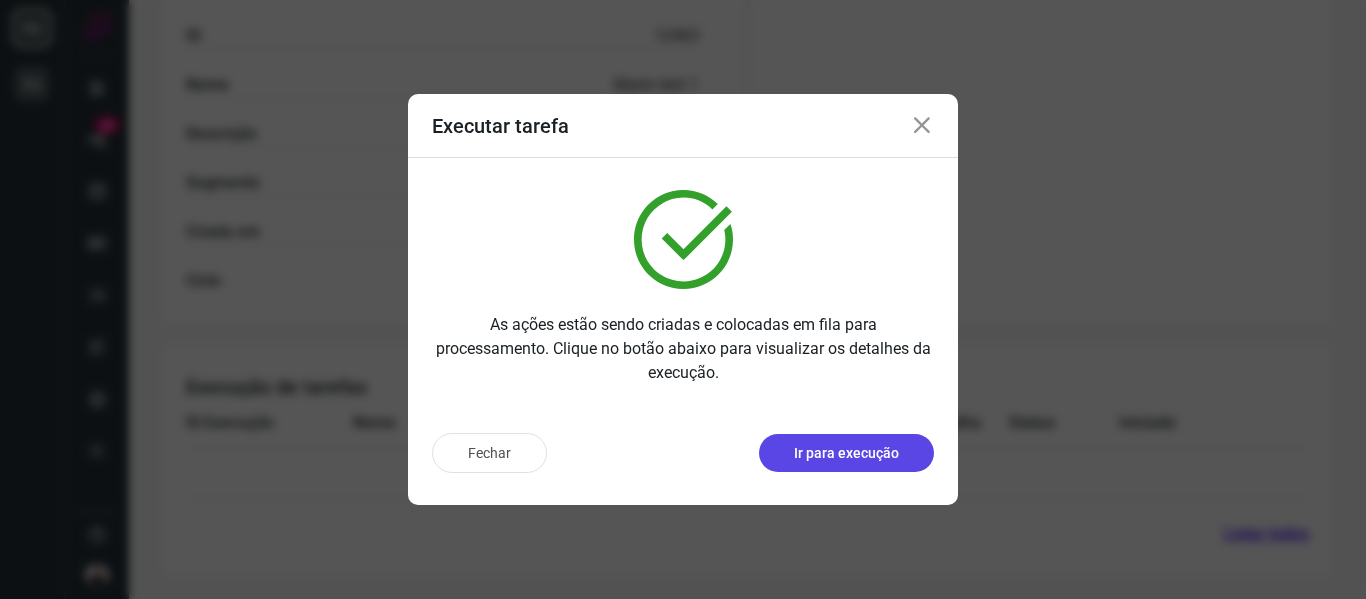 click on "Ir para execução" at bounding box center [846, 453] 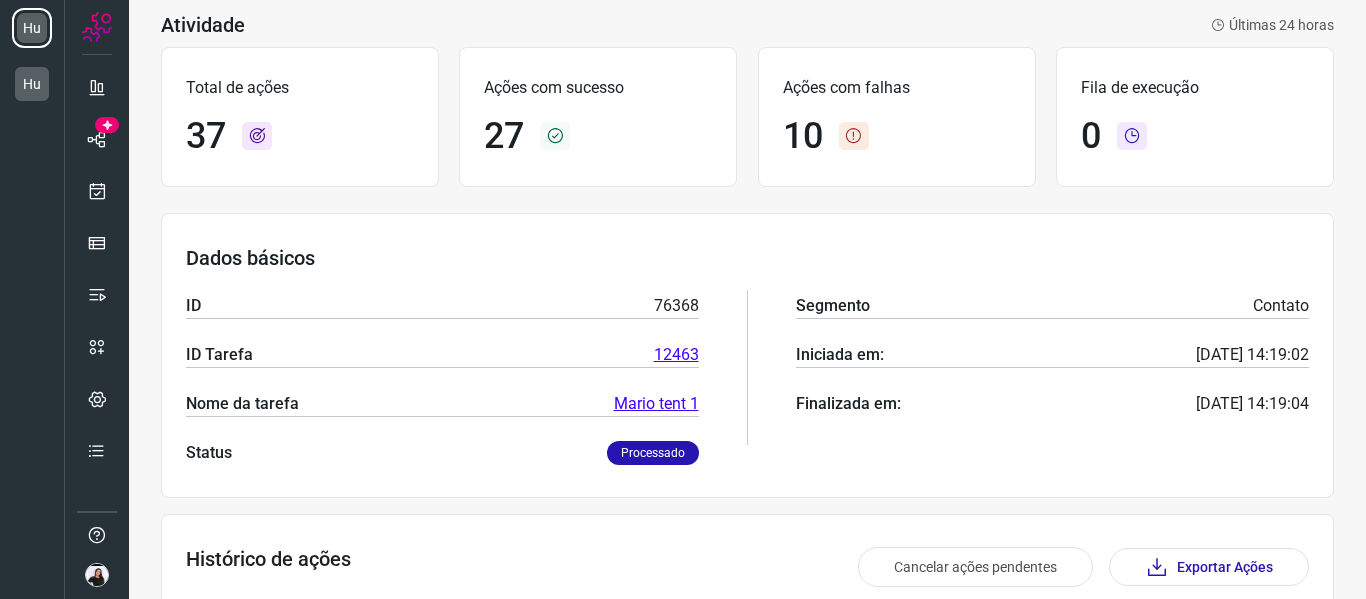 scroll, scrollTop: 0, scrollLeft: 0, axis: both 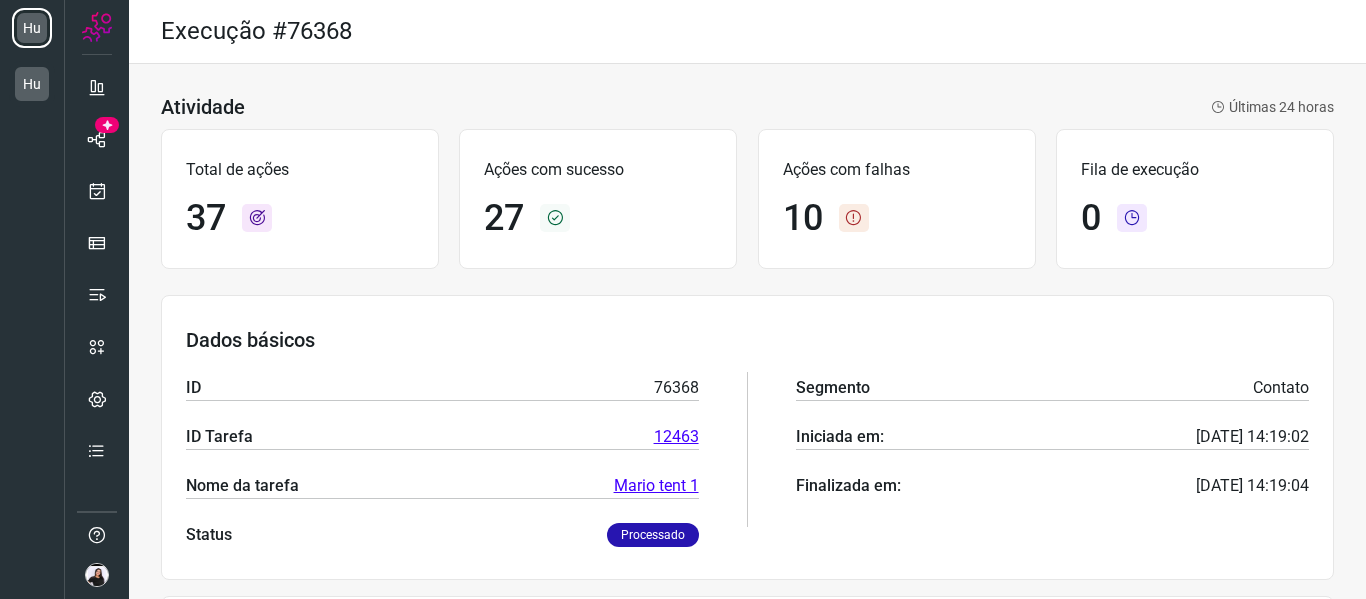drag, startPoint x: 1124, startPoint y: 104, endPoint x: 783, endPoint y: 94, distance: 341.1466 